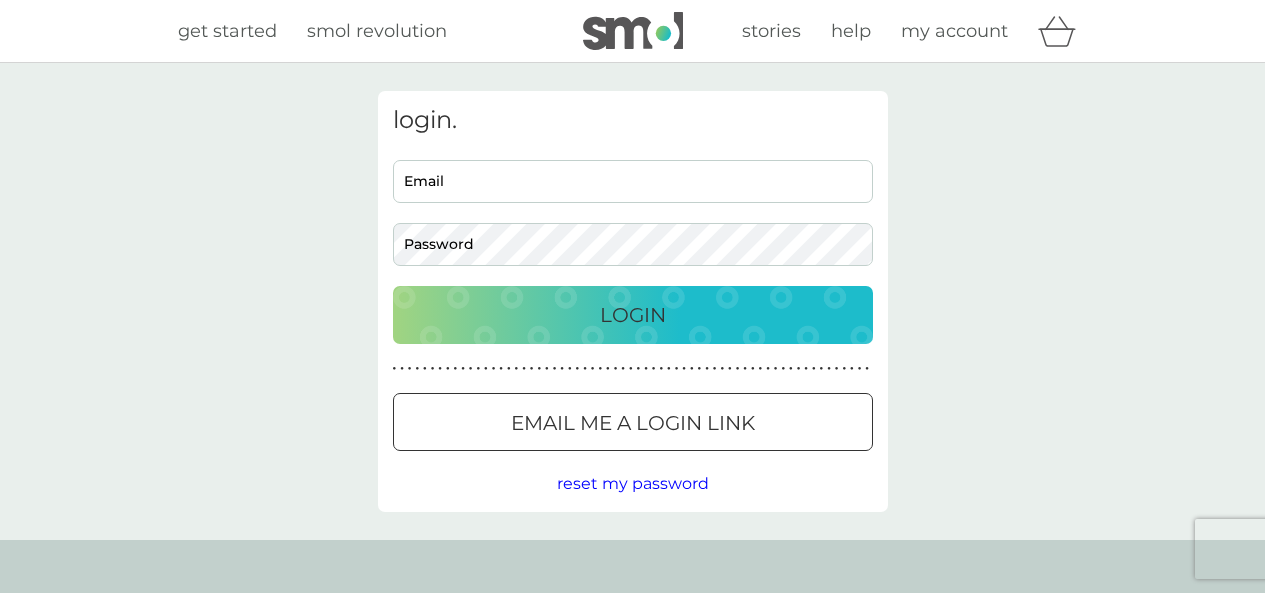 scroll, scrollTop: 0, scrollLeft: 0, axis: both 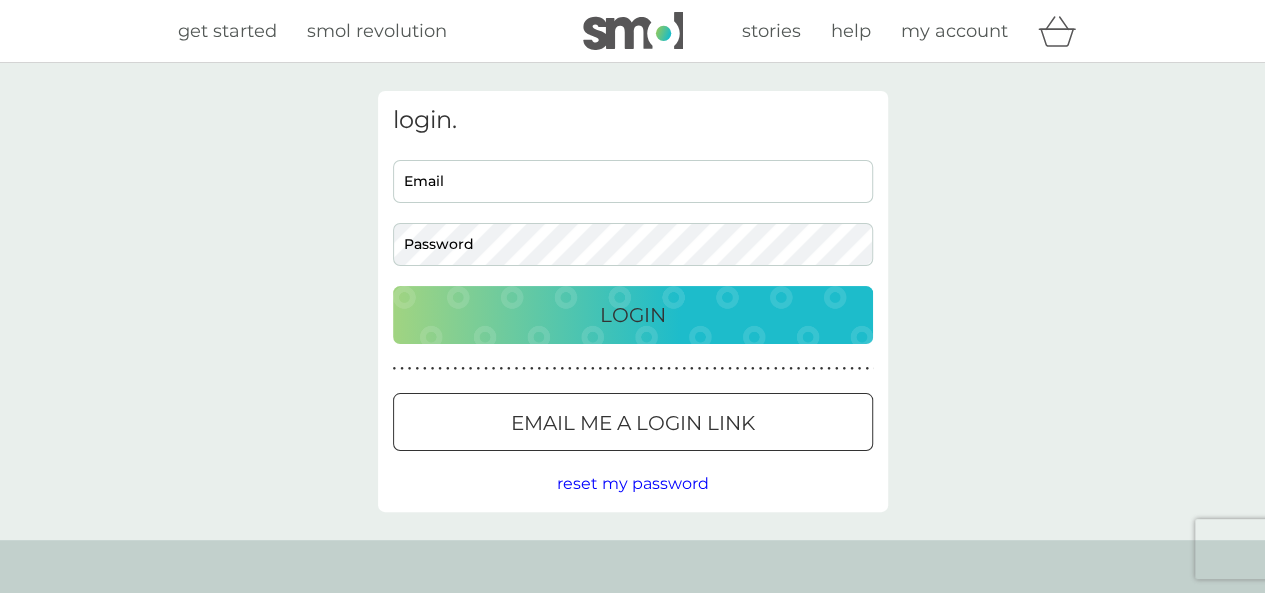 click on "Email" at bounding box center [633, 181] 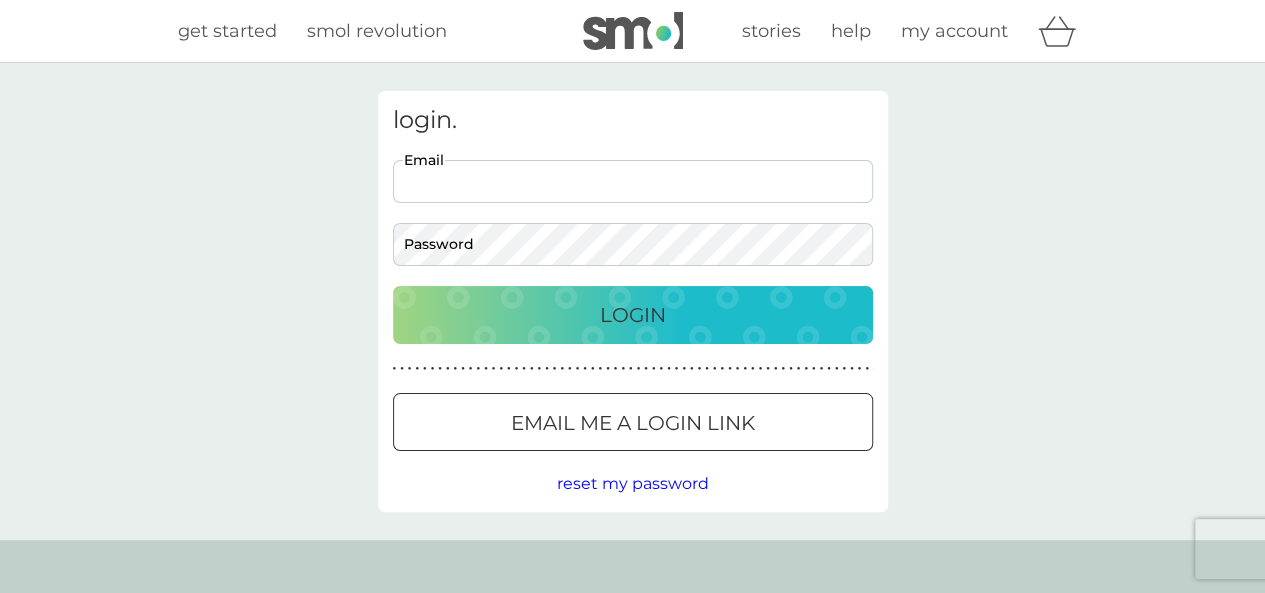 type on "karenlane88@gmail.com" 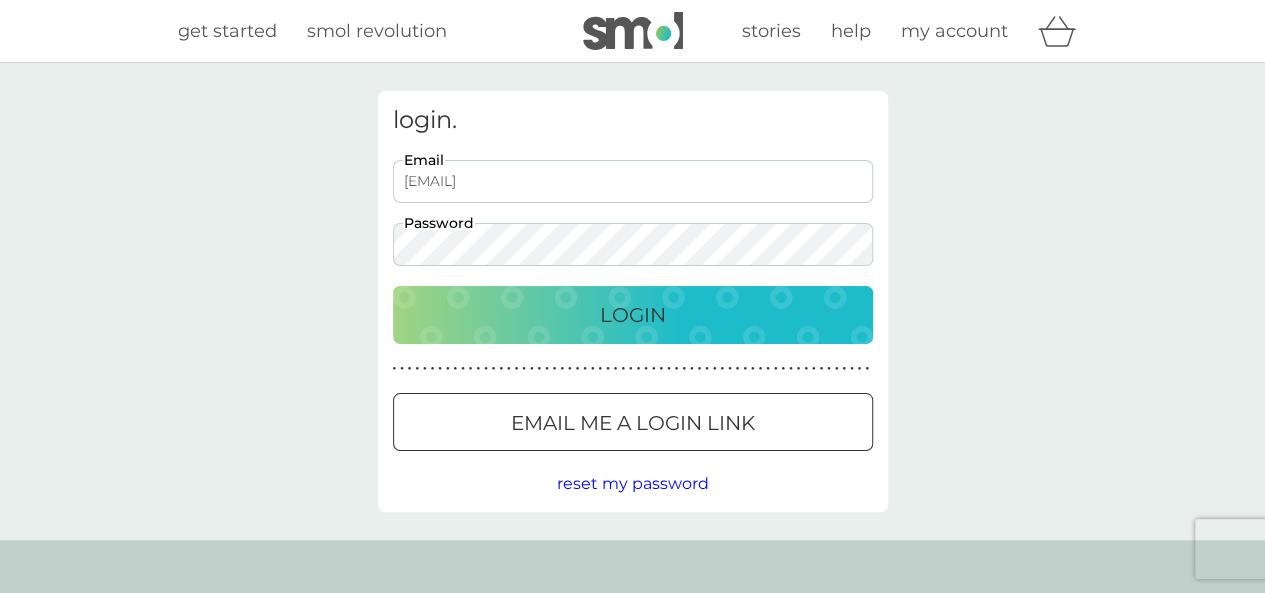 click on "Login" at bounding box center [633, 315] 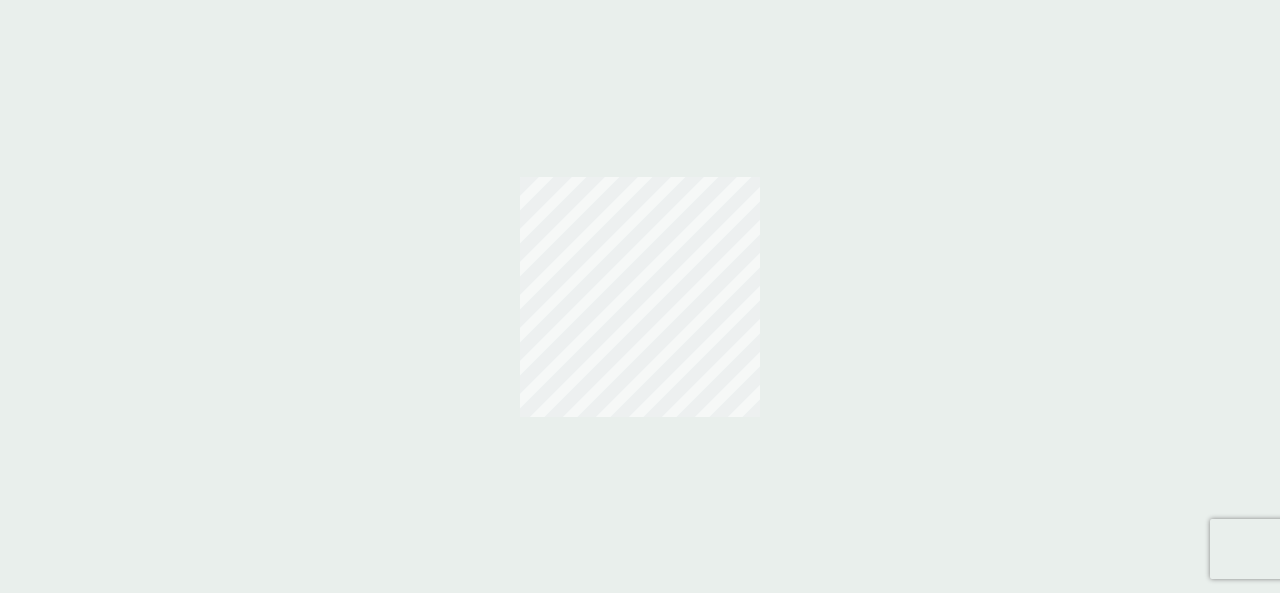 scroll, scrollTop: 0, scrollLeft: 0, axis: both 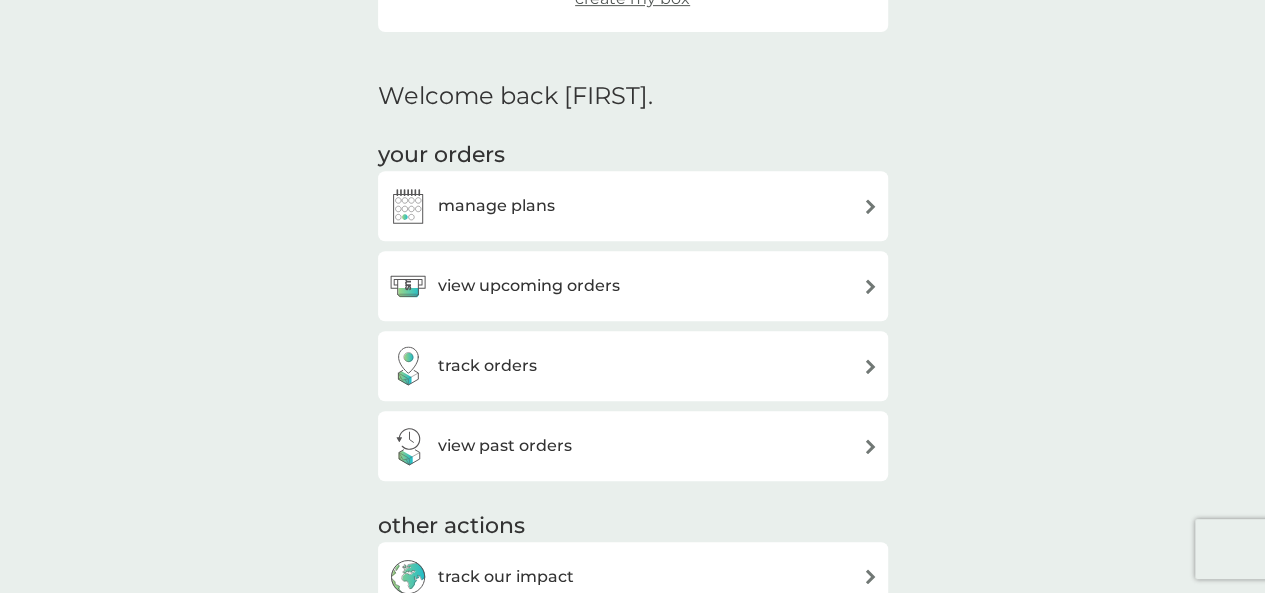 click on "manage plans" at bounding box center (633, 206) 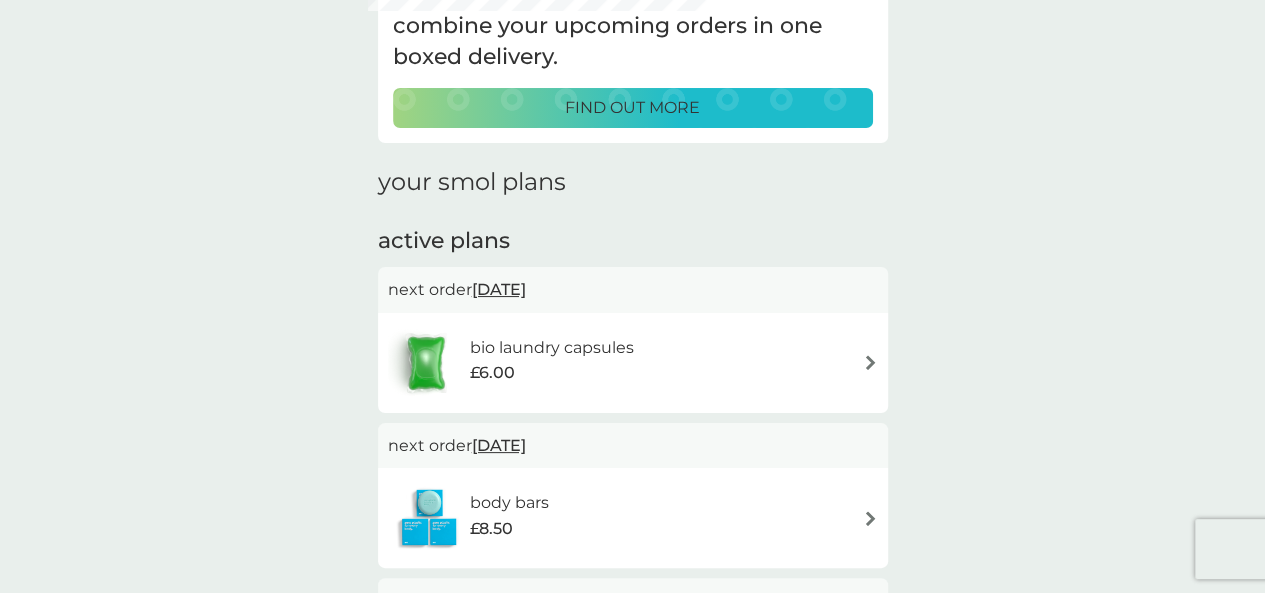 scroll, scrollTop: 0, scrollLeft: 0, axis: both 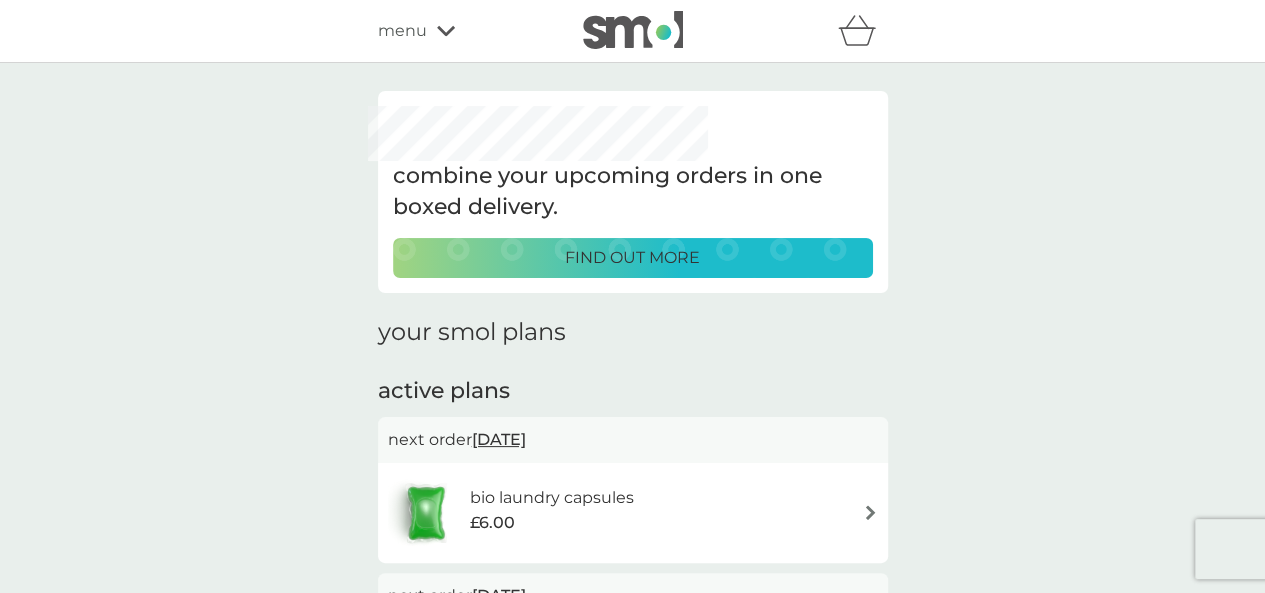 click on "menu" at bounding box center (463, 31) 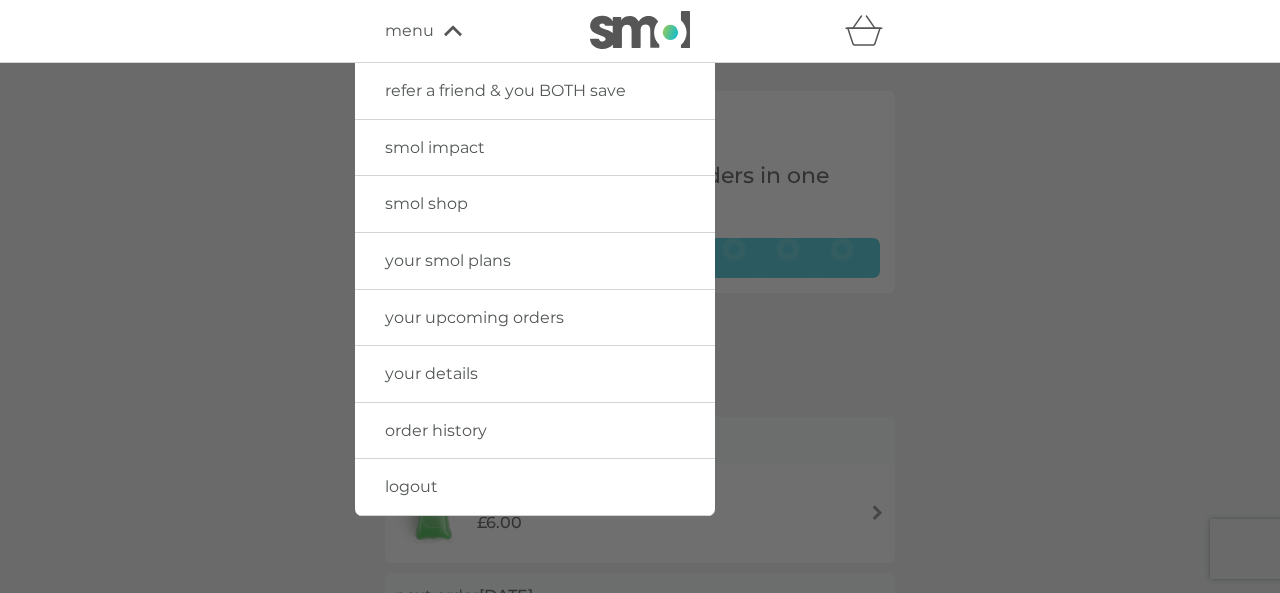 click on "smol shop" at bounding box center (426, 203) 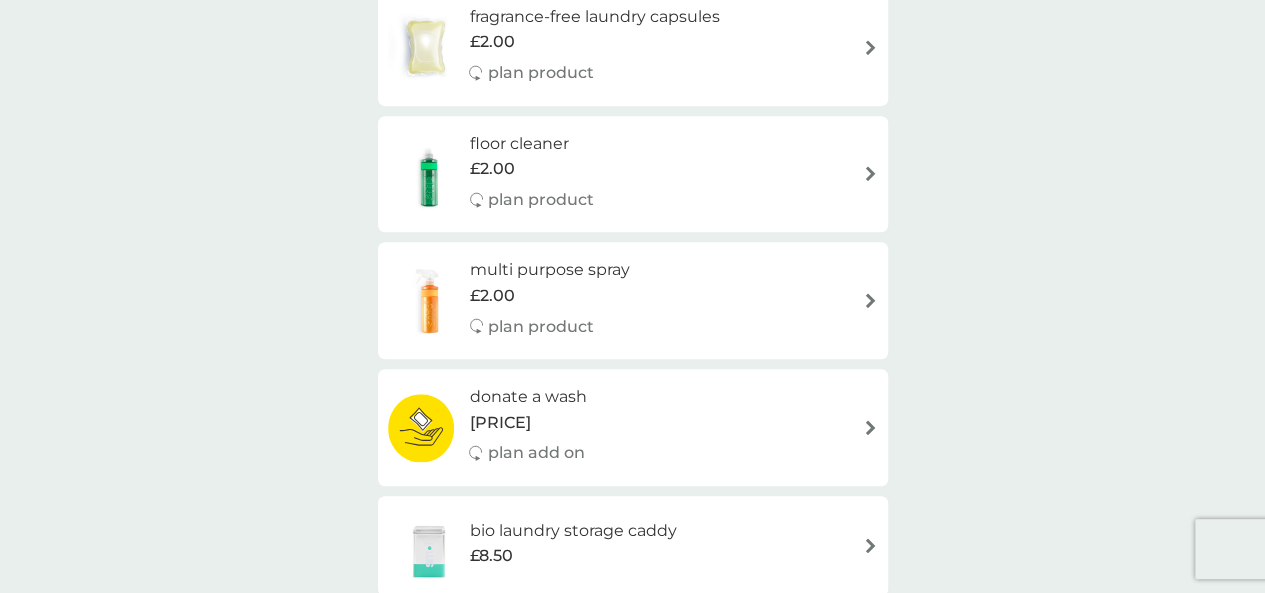 scroll, scrollTop: 473, scrollLeft: 0, axis: vertical 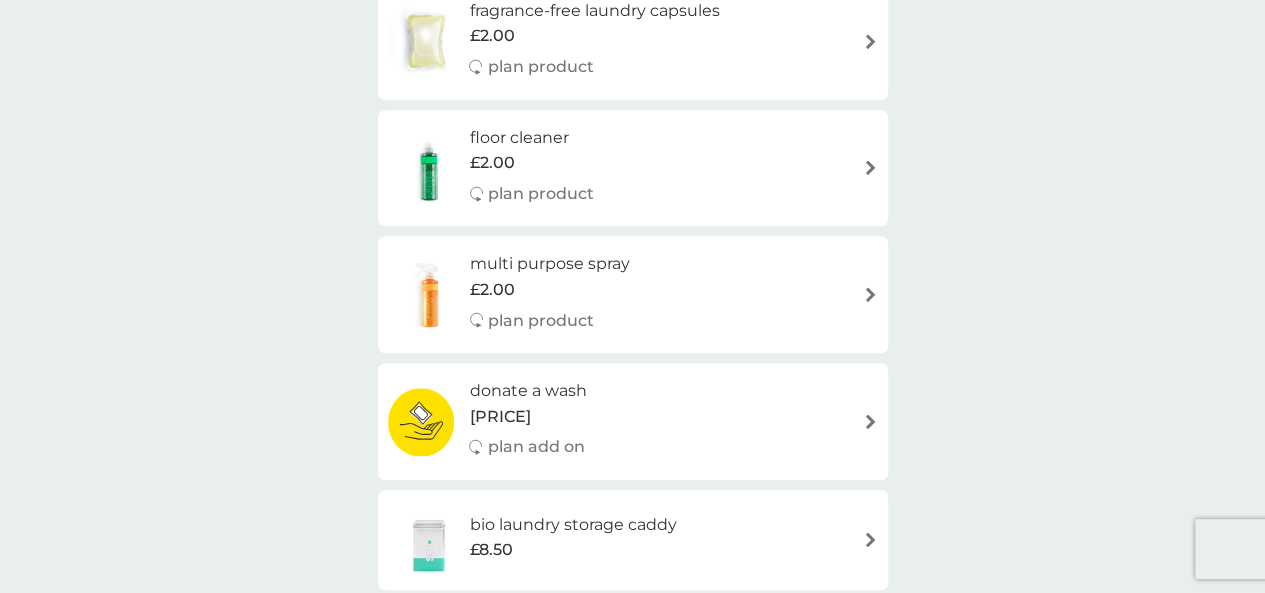 click on "£2.00" at bounding box center [492, 290] 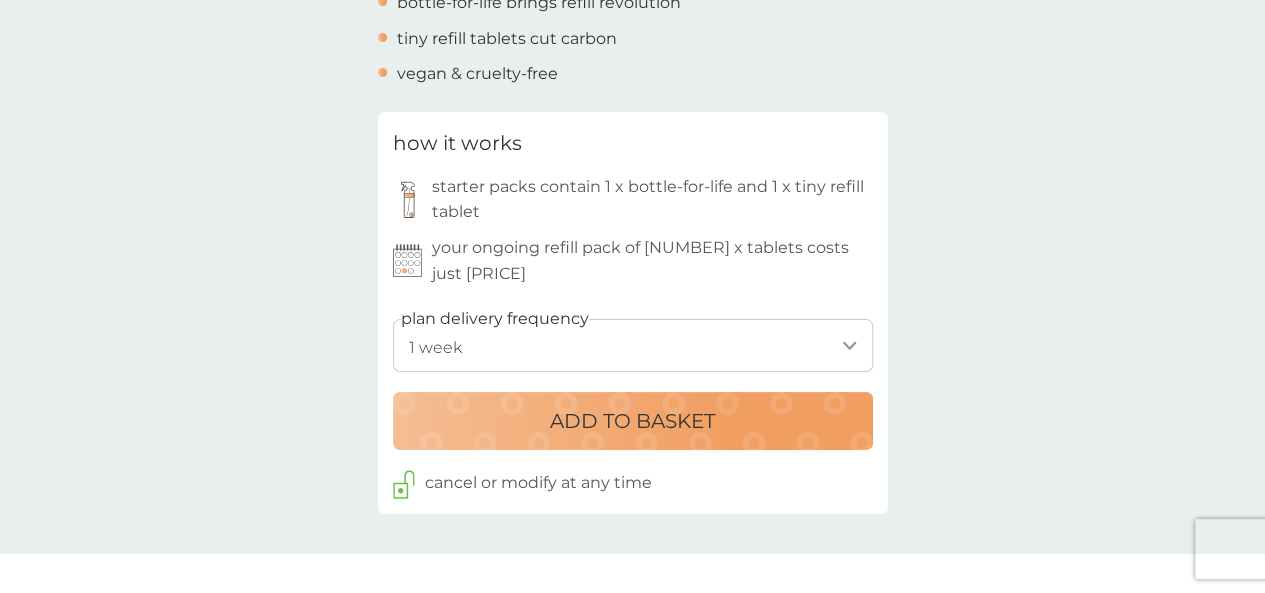 scroll, scrollTop: 898, scrollLeft: 0, axis: vertical 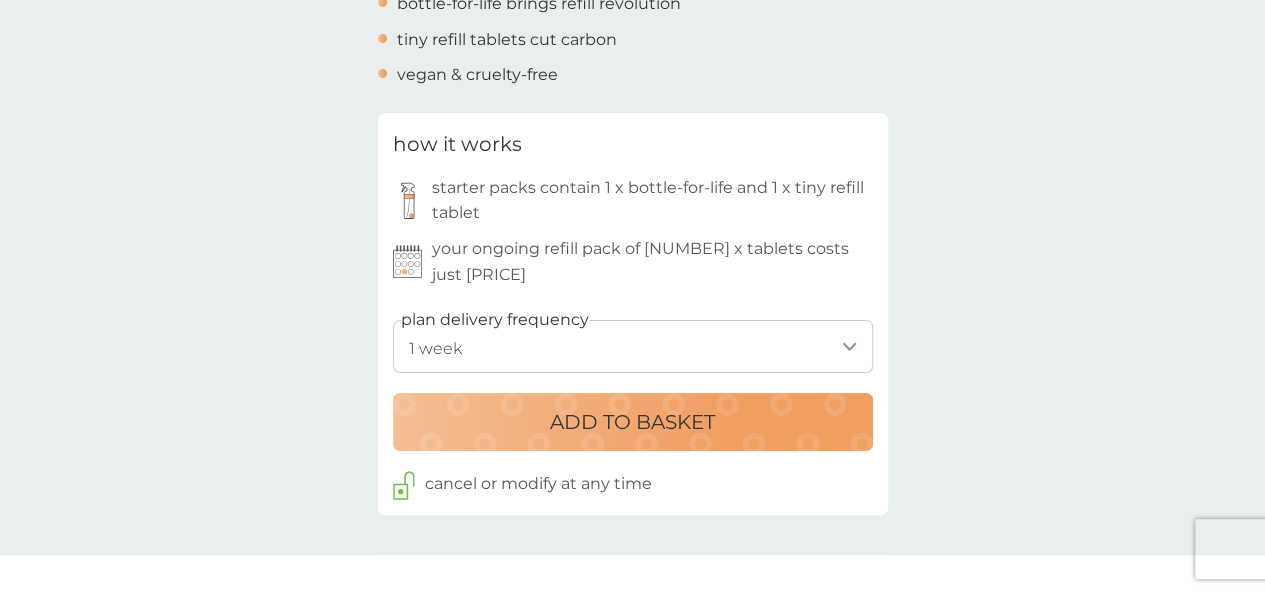 click on "[NUMBER] weeks [NUMBER] weeks [NUMBER] weeks [NUMBER] weeks [NUMBER] weeks [NUMBER] weeks [NUMBER] weeks [NUMBER] weeks [NUMBER] weeks [NUMBER] weeks [NUMBER] weeks (our suggestion) [NUMBER] weeks [NUMBER] weeks [NUMBER] weeks [NUMBER] weeks [NUMBER] weeks [NUMBER] weeks [NUMBER] weeks [NUMBER] weeks [NUMBER] weeks [NUMBER] weeks [NUMBER] weeks [NUMBER] weeks [NUMBER] weeks [NUMBER] weeks [NUMBER] weeks [NUMBER] weeks [NUMBER] weeks [NUMBER] weeks [NUMBER] weeks [NUMBER] weeks [NUMBER] weeks [NUMBER] weeks [NUMBER] weeks [NUMBER] weeks" at bounding box center [633, 346] 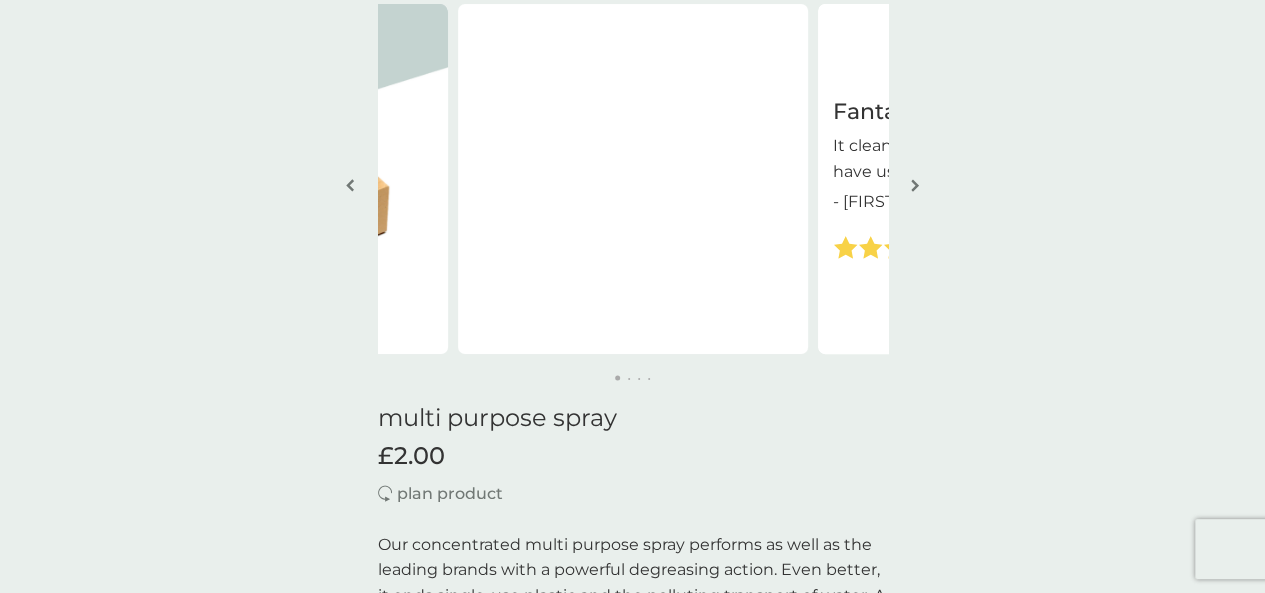 scroll, scrollTop: 0, scrollLeft: 0, axis: both 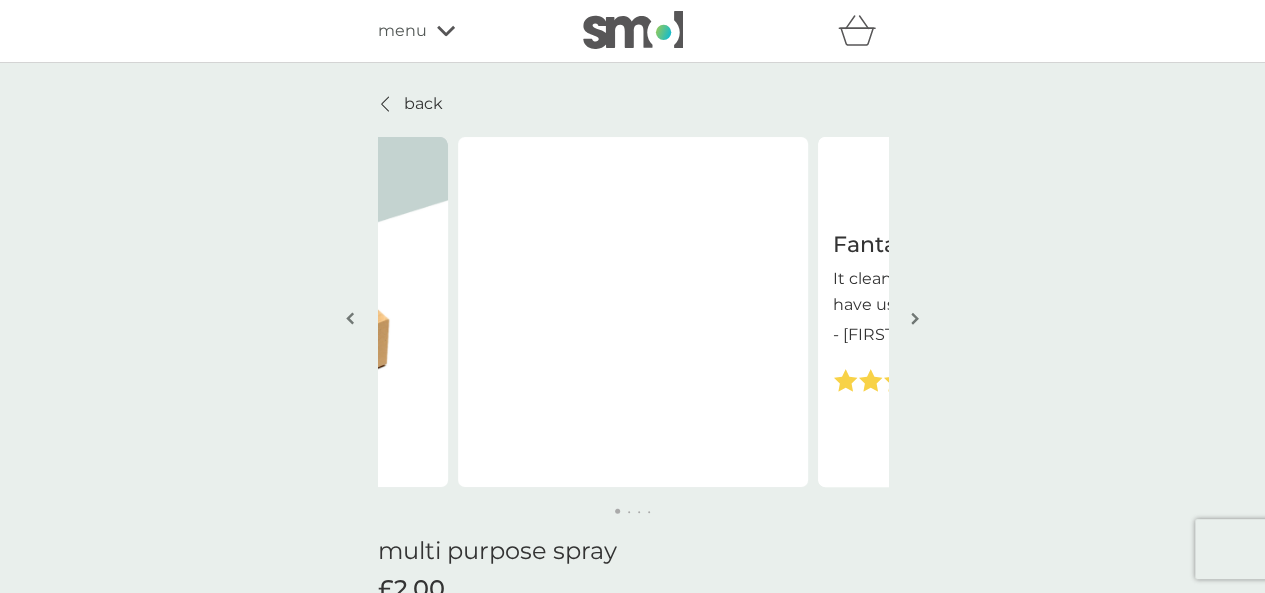 click on "menu" at bounding box center [463, 31] 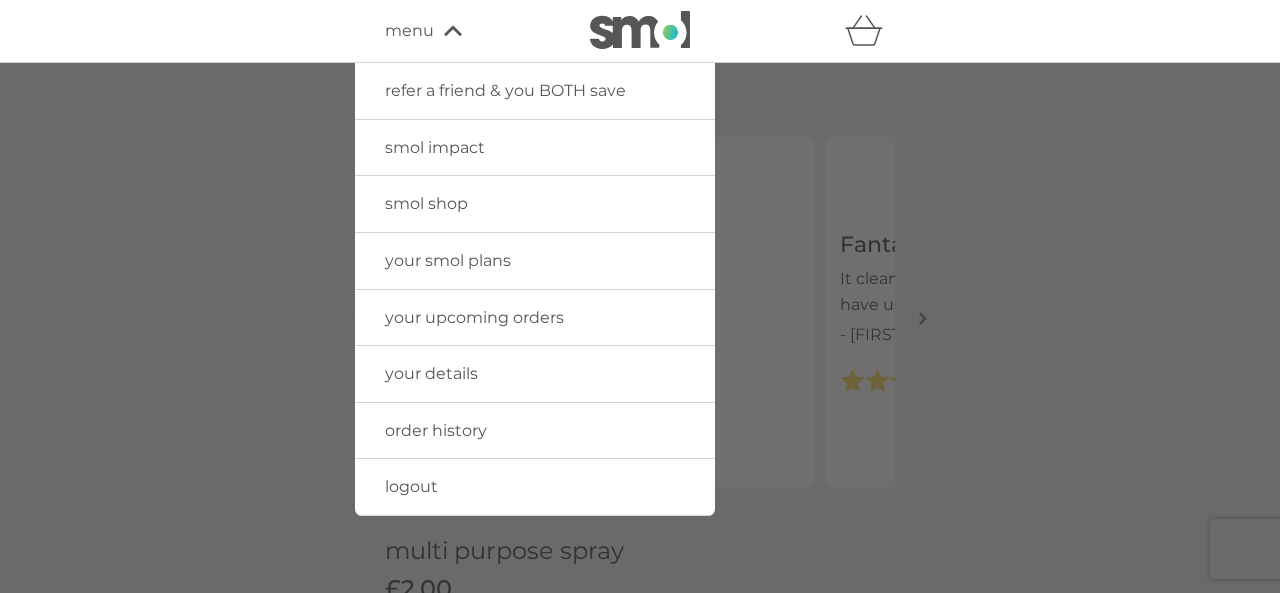 drag, startPoint x: 760, startPoint y: 62, endPoint x: 784, endPoint y: 58, distance: 24.33105 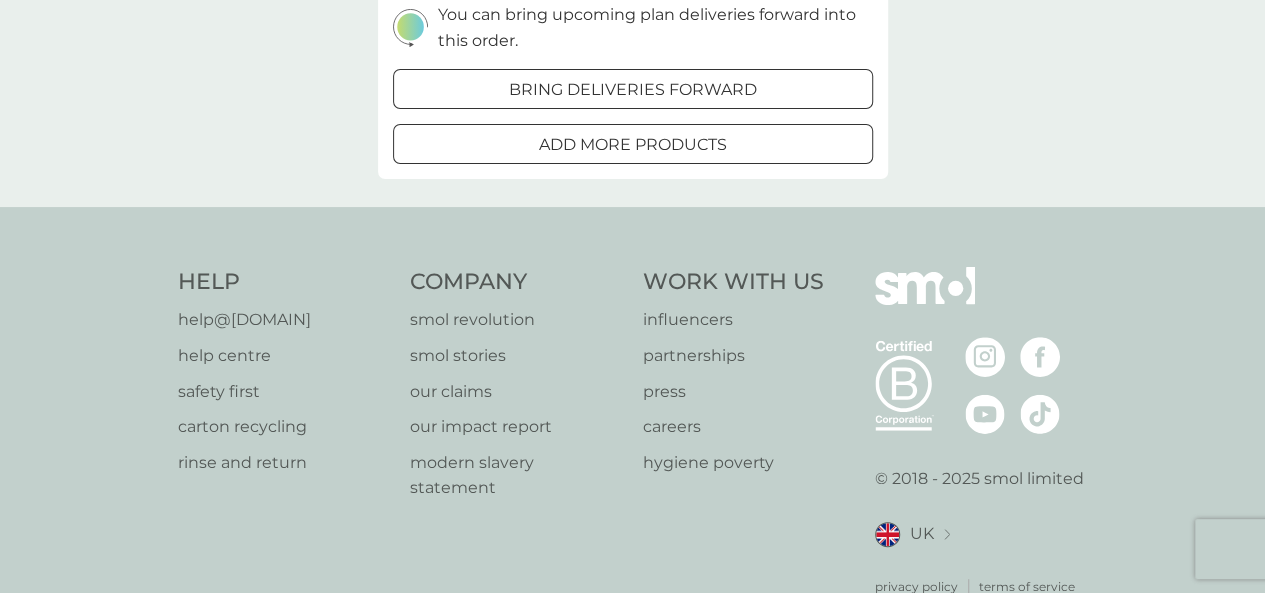 scroll, scrollTop: 197, scrollLeft: 0, axis: vertical 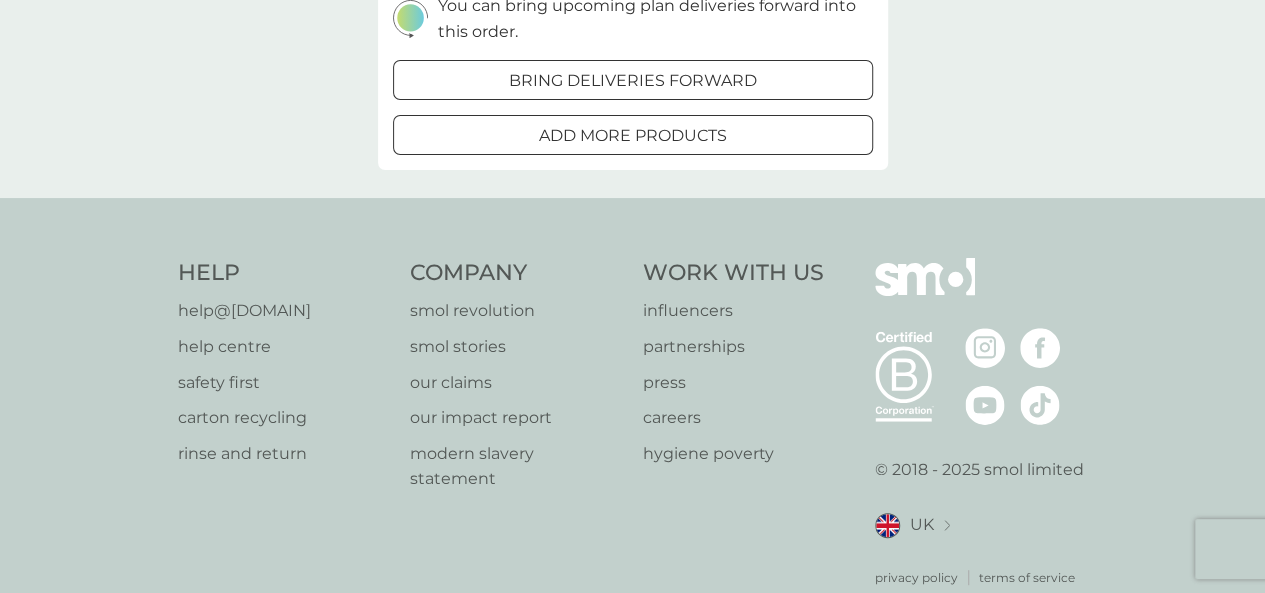 click on "help@[DOMAIN]" at bounding box center (244, 311) 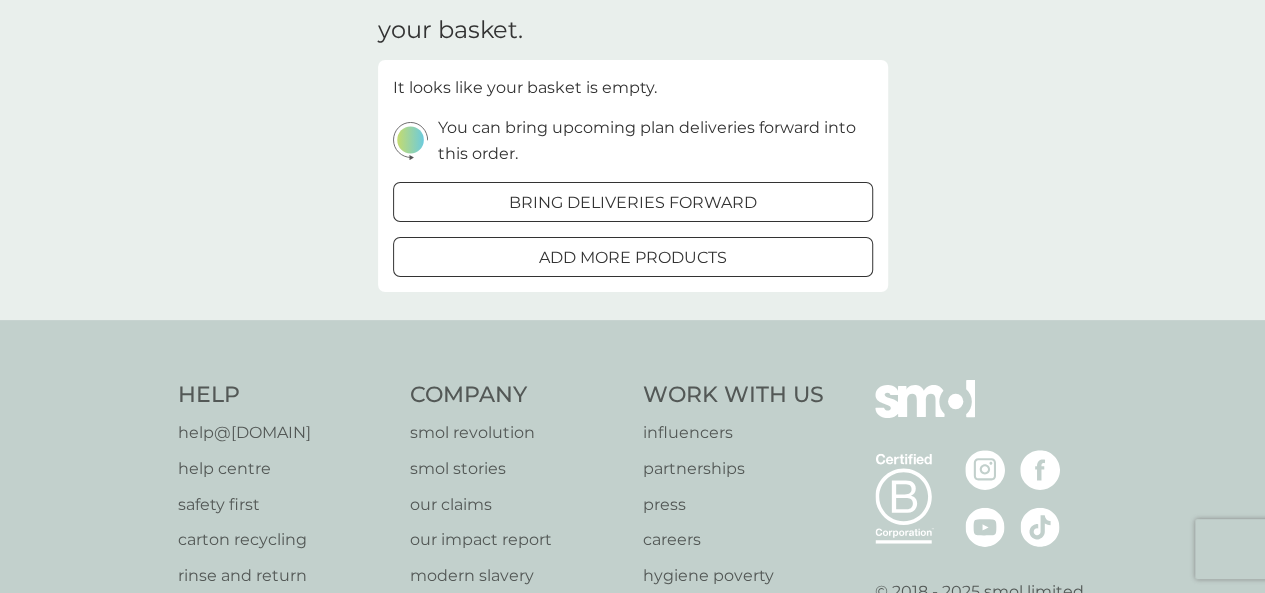 scroll, scrollTop: 0, scrollLeft: 0, axis: both 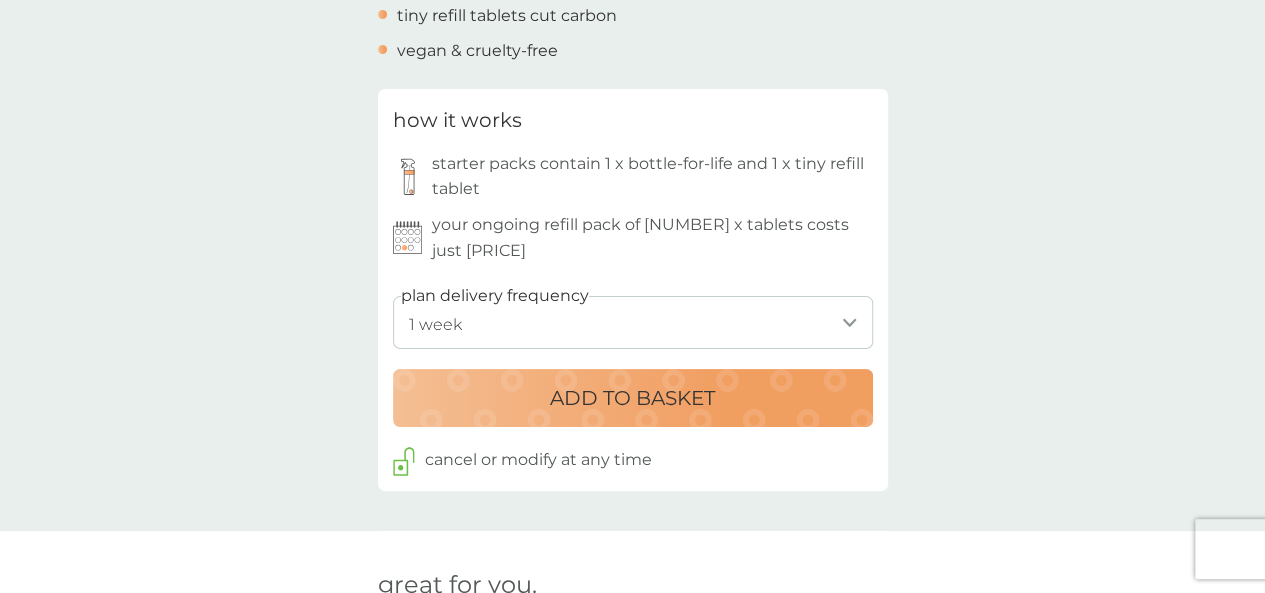 click on "ADD TO BASKET" at bounding box center [632, 398] 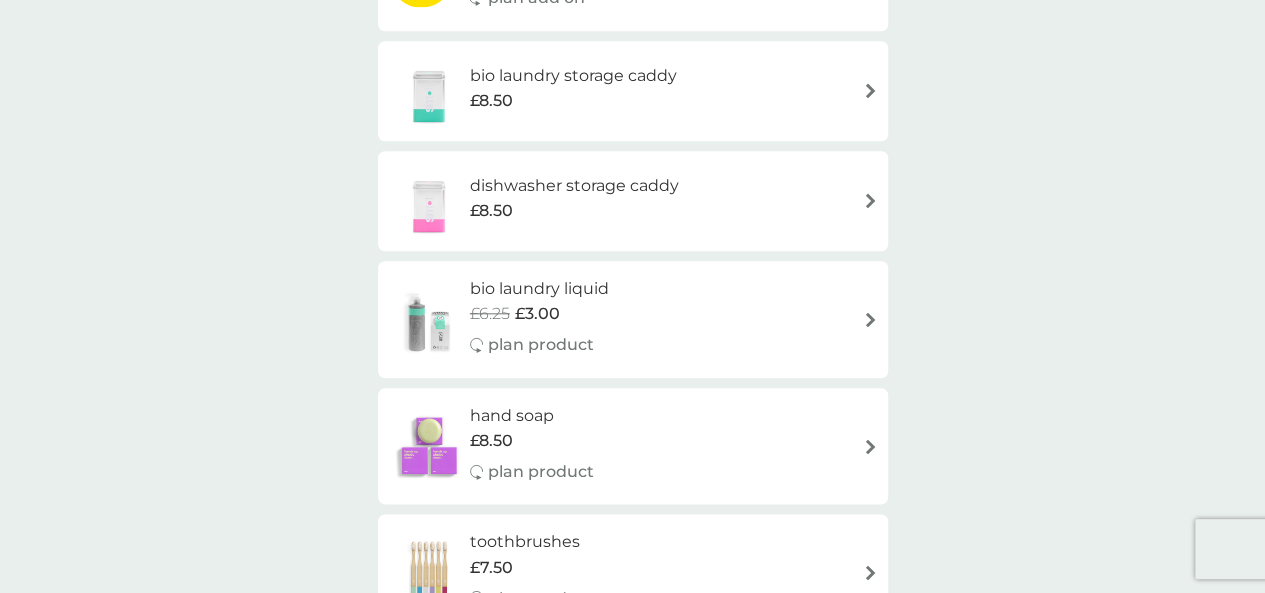 scroll, scrollTop: 0, scrollLeft: 0, axis: both 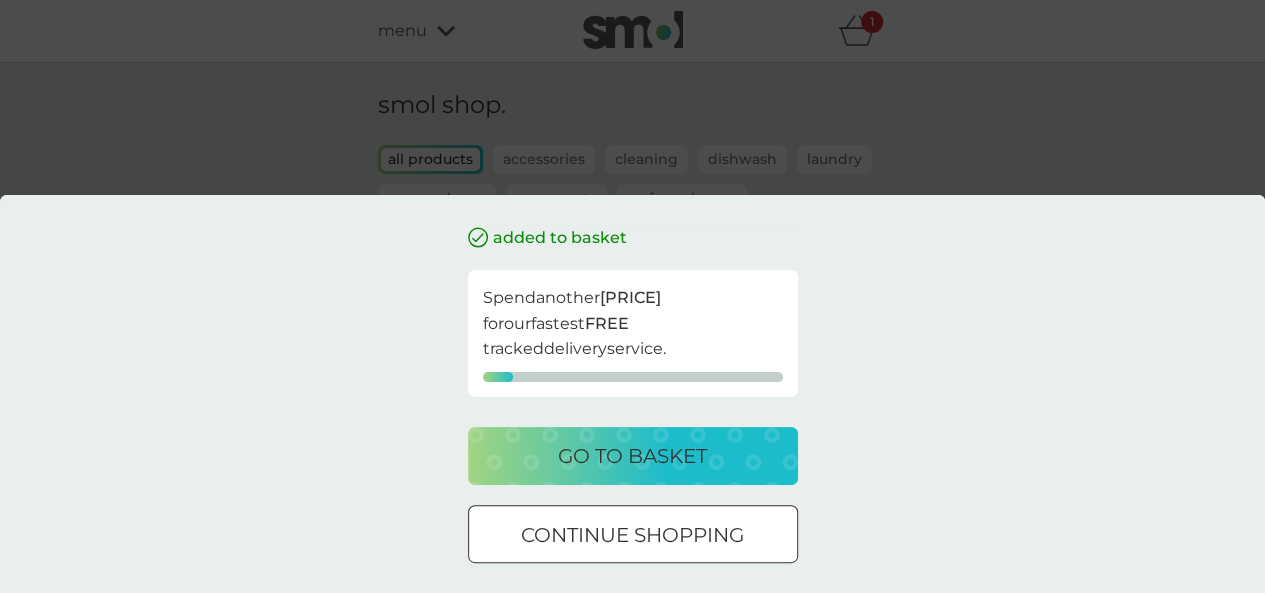 click on "go to basket" at bounding box center [632, 456] 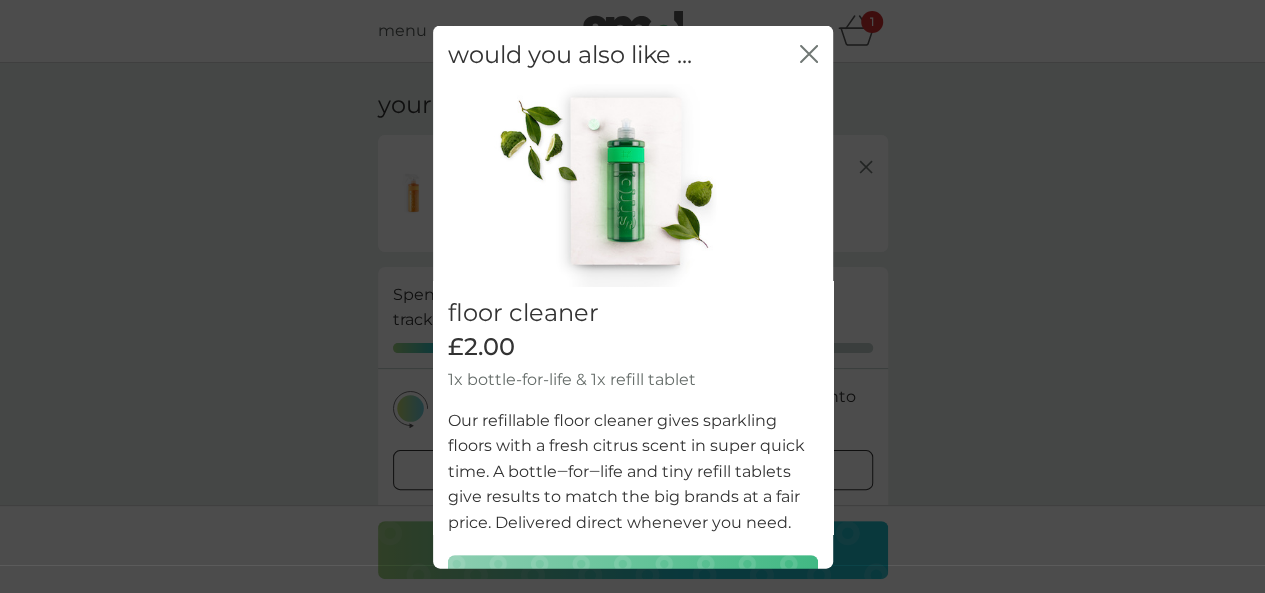 scroll, scrollTop: 82, scrollLeft: 0, axis: vertical 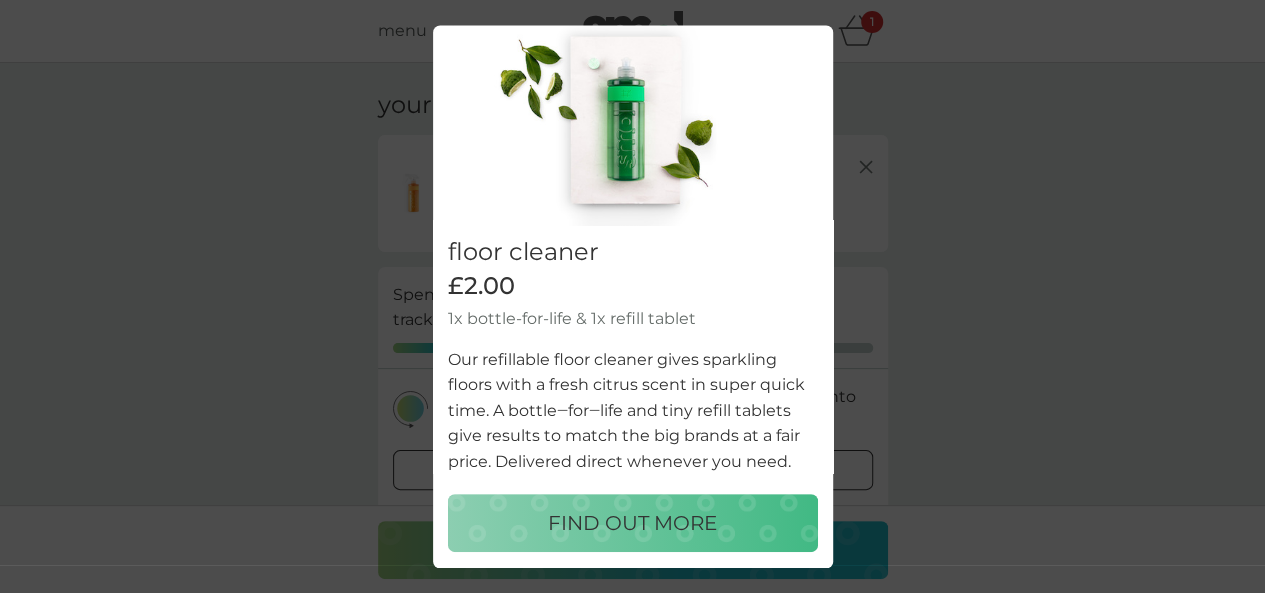 click on "FIND OUT MORE" at bounding box center [632, 524] 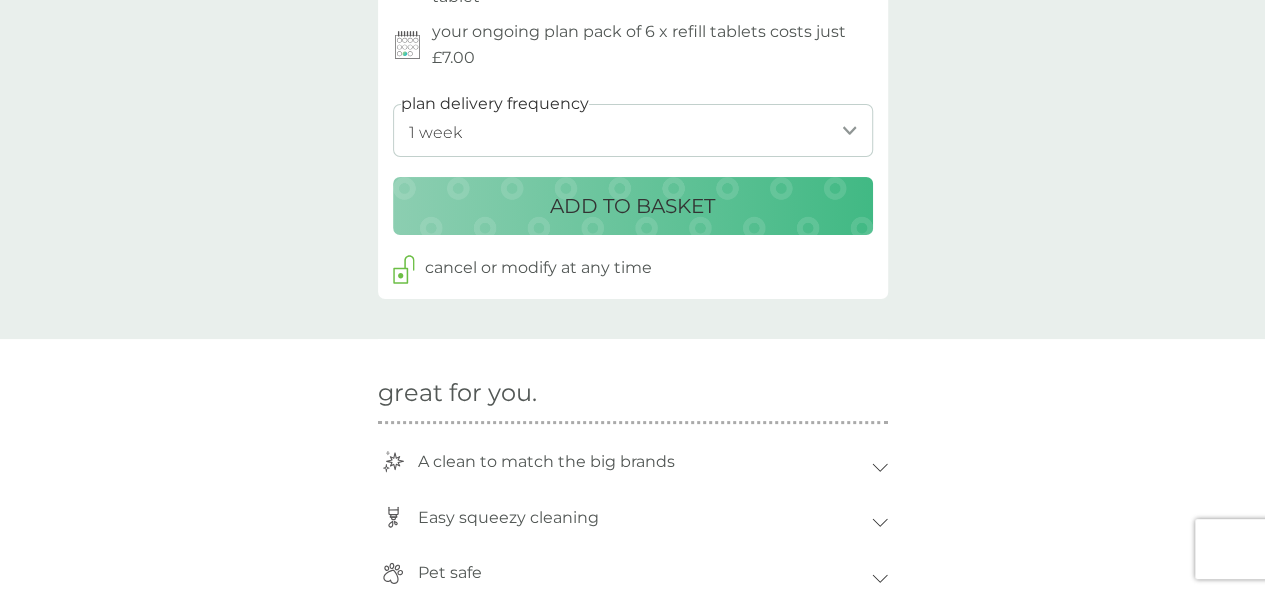 scroll, scrollTop: 1091, scrollLeft: 0, axis: vertical 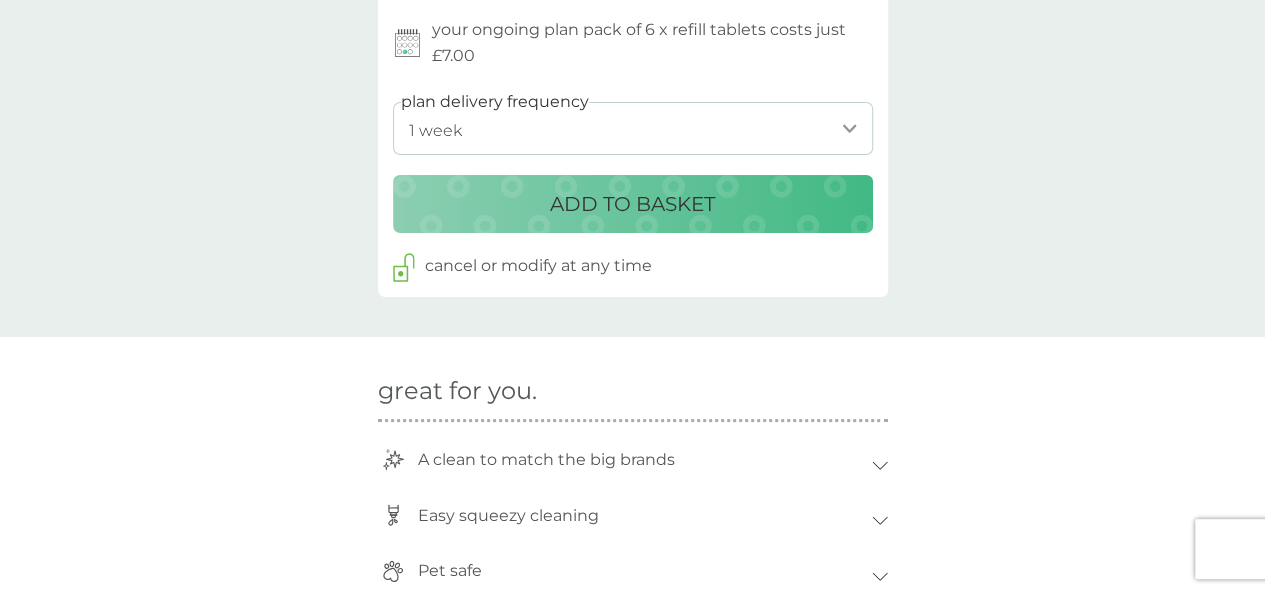 click on "[NUMBER] weeks [NUMBER] weeks [NUMBER] weeks [NUMBER] weeks [NUMBER] weeks [NUMBER] weeks [NUMBER] weeks [NUMBER] weeks [NUMBER] weeks [NUMBER] weeks [NUMBER] weeks [NUMBER] weeks (our suggestion) [NUMBER] weeks [NUMBER] weeks [NUMBER] weeks [NUMBER] weeks [NUMBER] weeks [NUMBER] weeks [NUMBER] weeks [NUMBER] weeks [NUMBER] weeks [NUMBER] weeks [NUMBER] weeks [NUMBER] weeks [NUMBER] weeks [NUMBER] weeks" at bounding box center (633, 128) 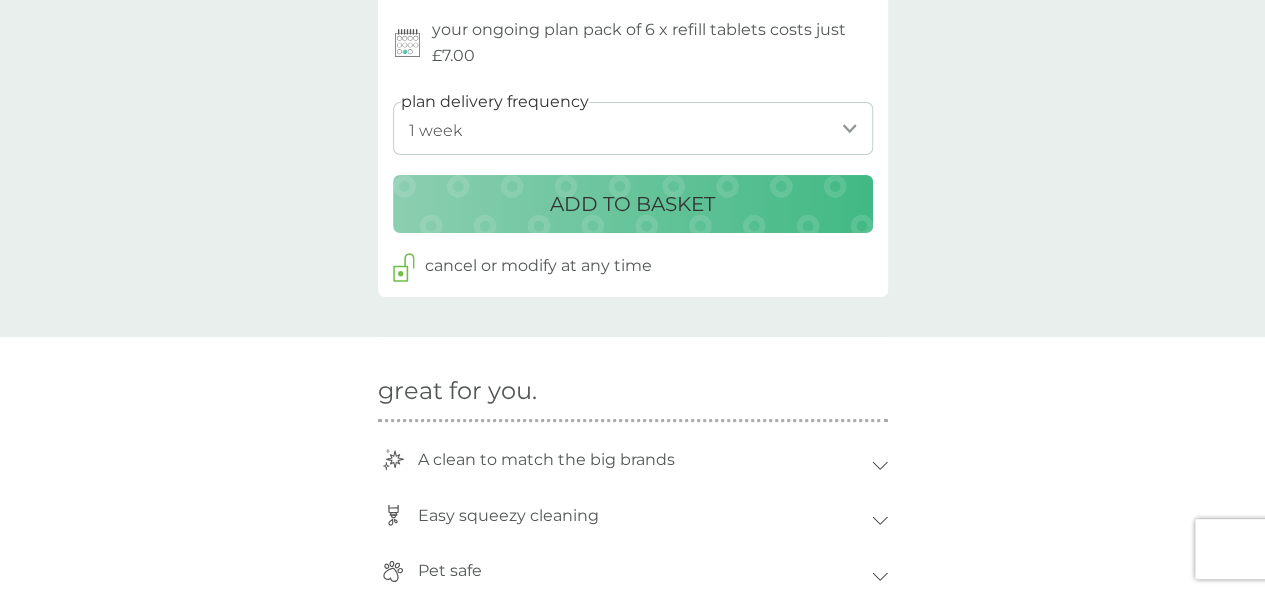 click on "ADD TO BASKET" at bounding box center [632, 204] 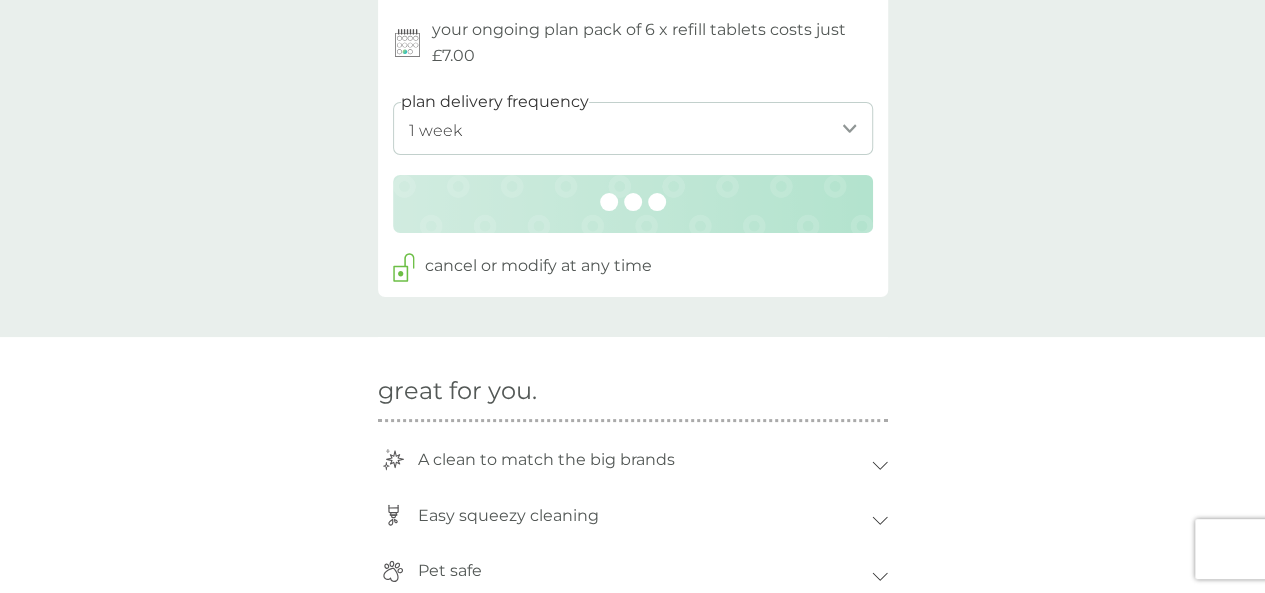 scroll, scrollTop: 0, scrollLeft: 0, axis: both 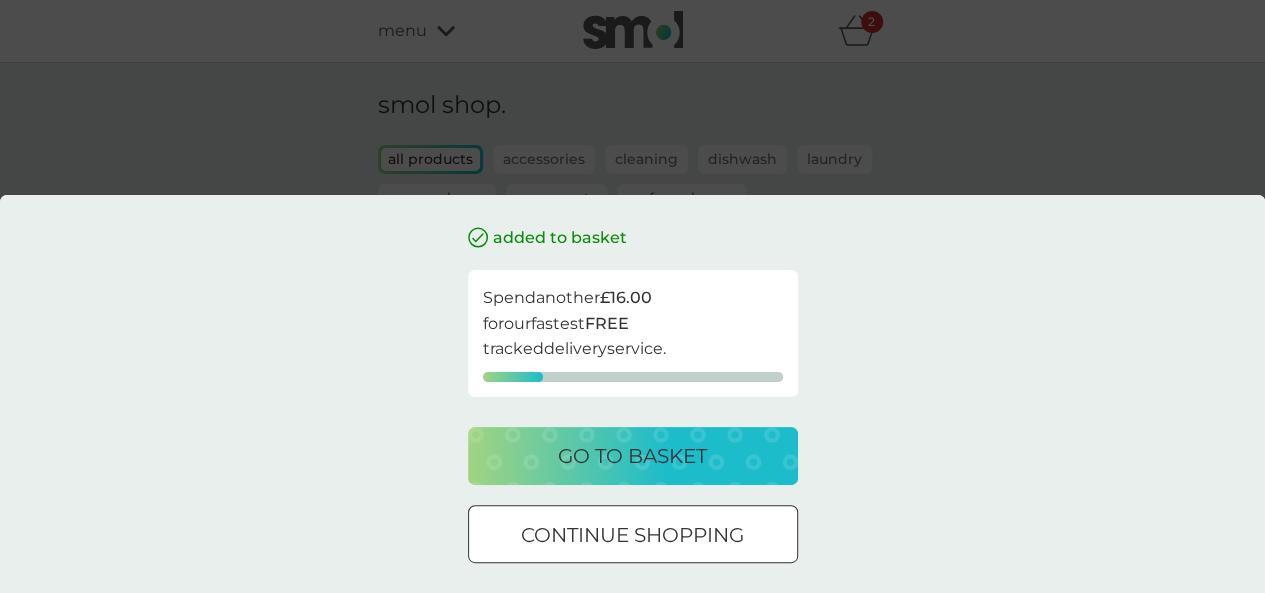 click on "go to basket" at bounding box center [632, 456] 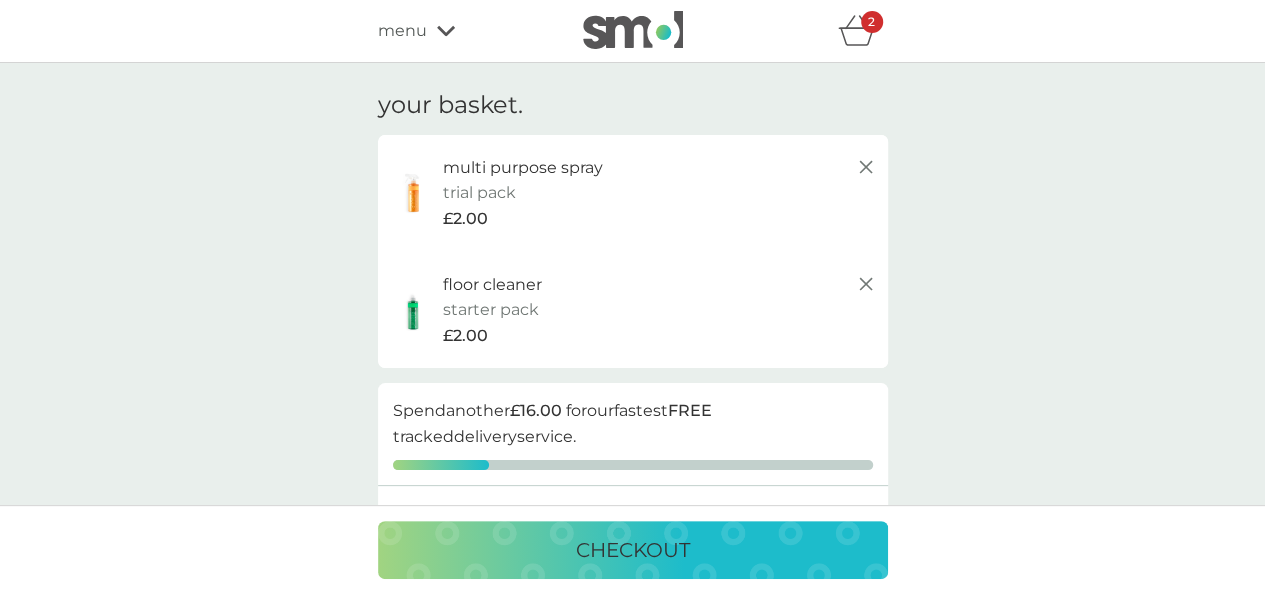 click at bounding box center [866, 167] 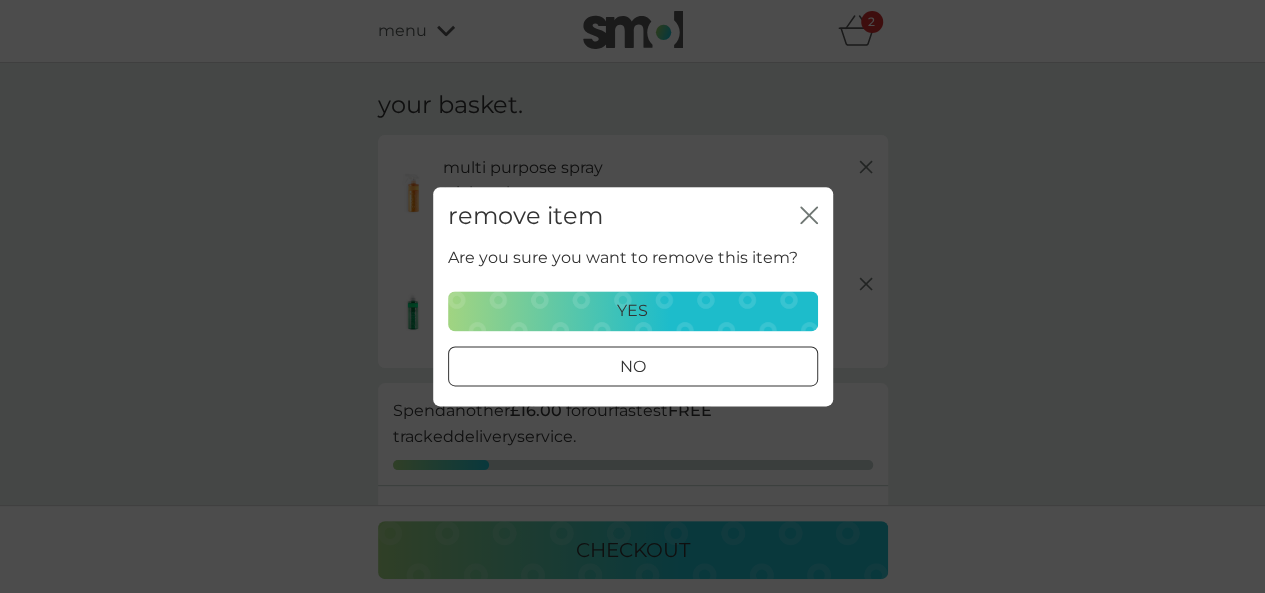 click on "yes" at bounding box center (633, 311) 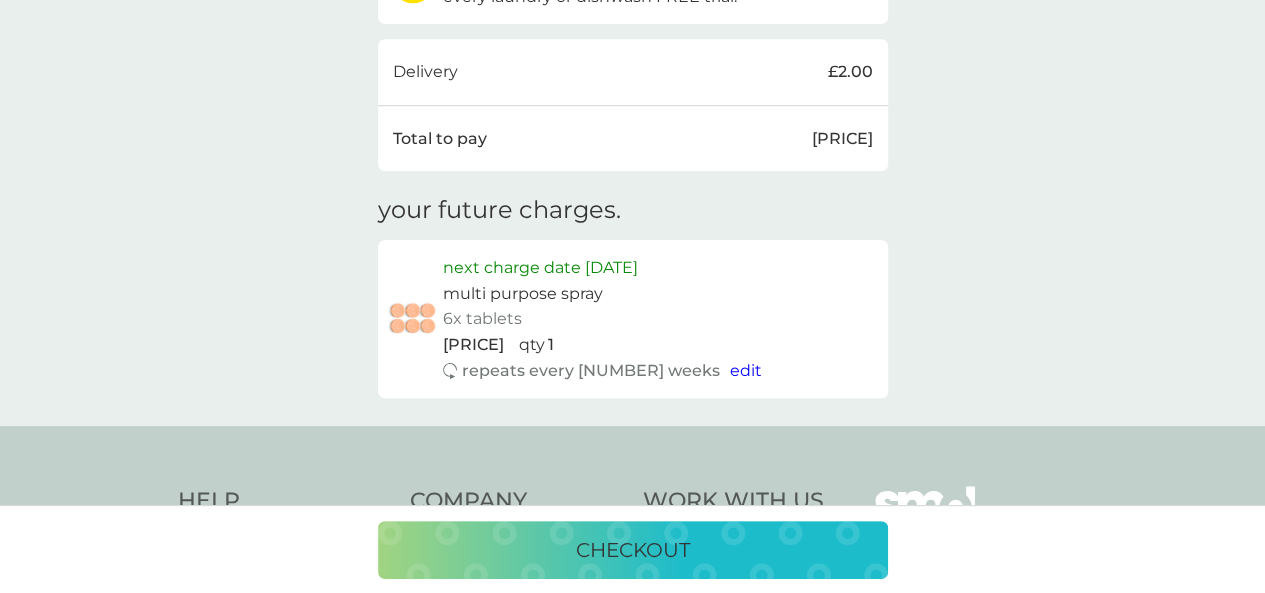 scroll, scrollTop: 634, scrollLeft: 0, axis: vertical 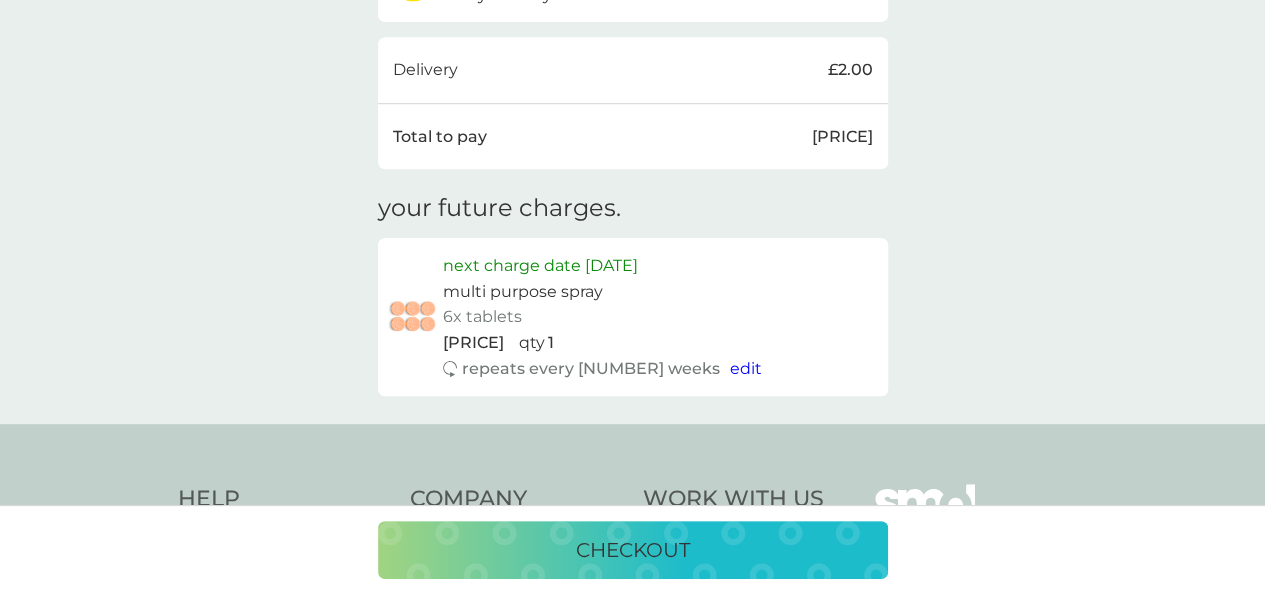 click on "checkout" at bounding box center [633, 550] 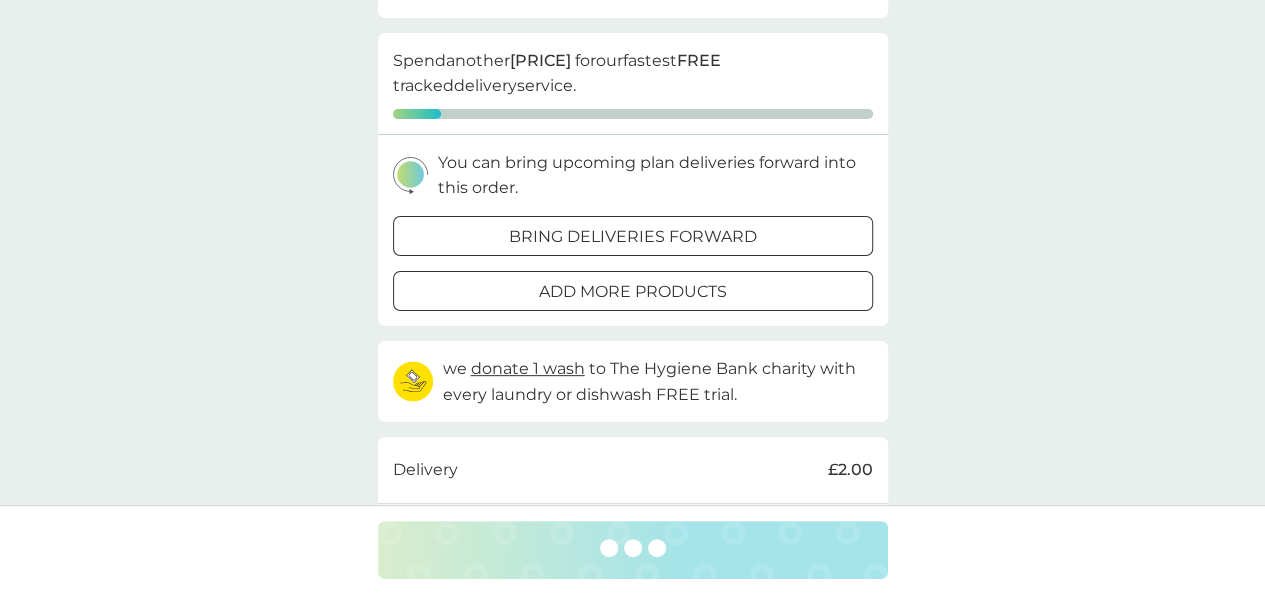 scroll, scrollTop: 0, scrollLeft: 0, axis: both 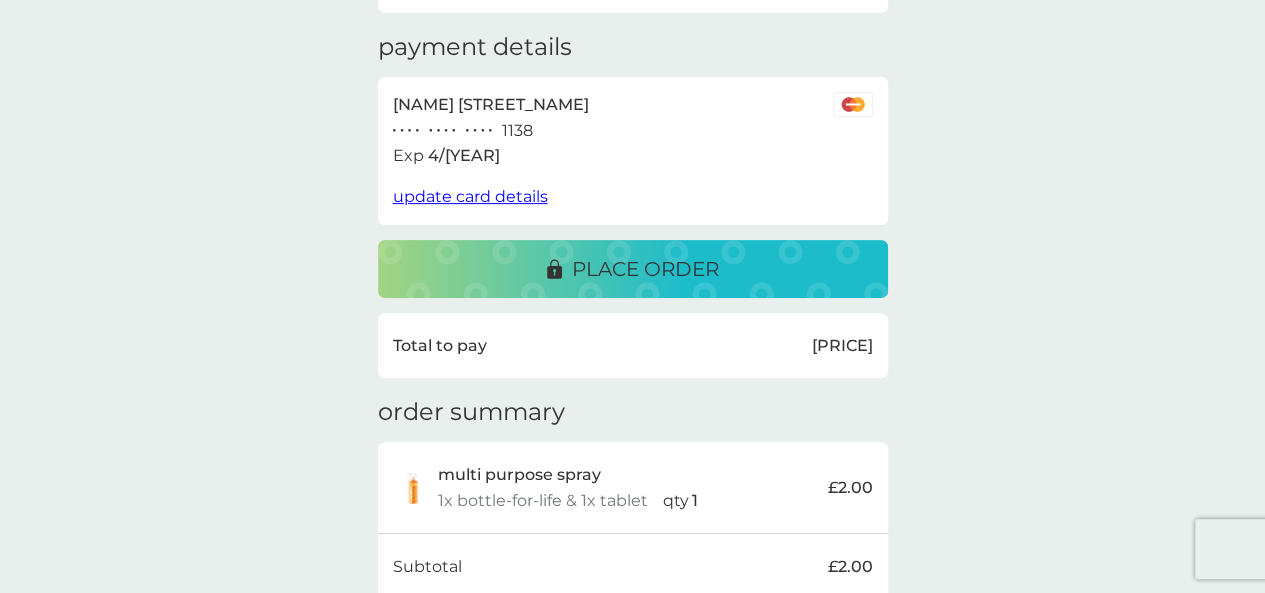 click on "place order" at bounding box center (633, 269) 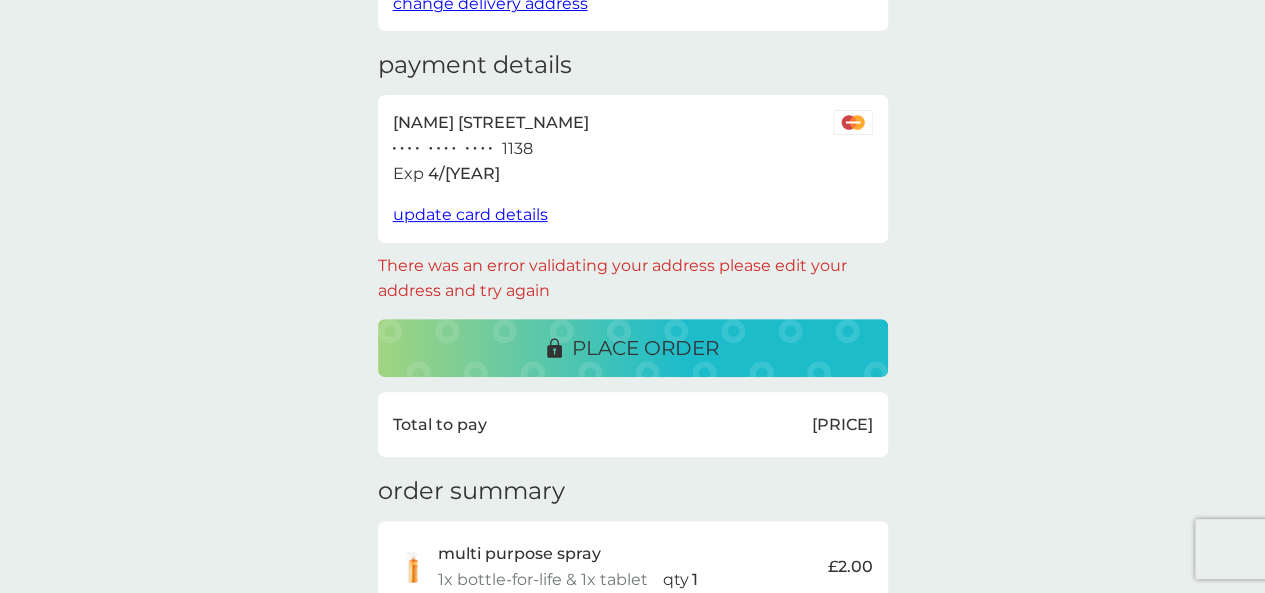 scroll, scrollTop: 0, scrollLeft: 0, axis: both 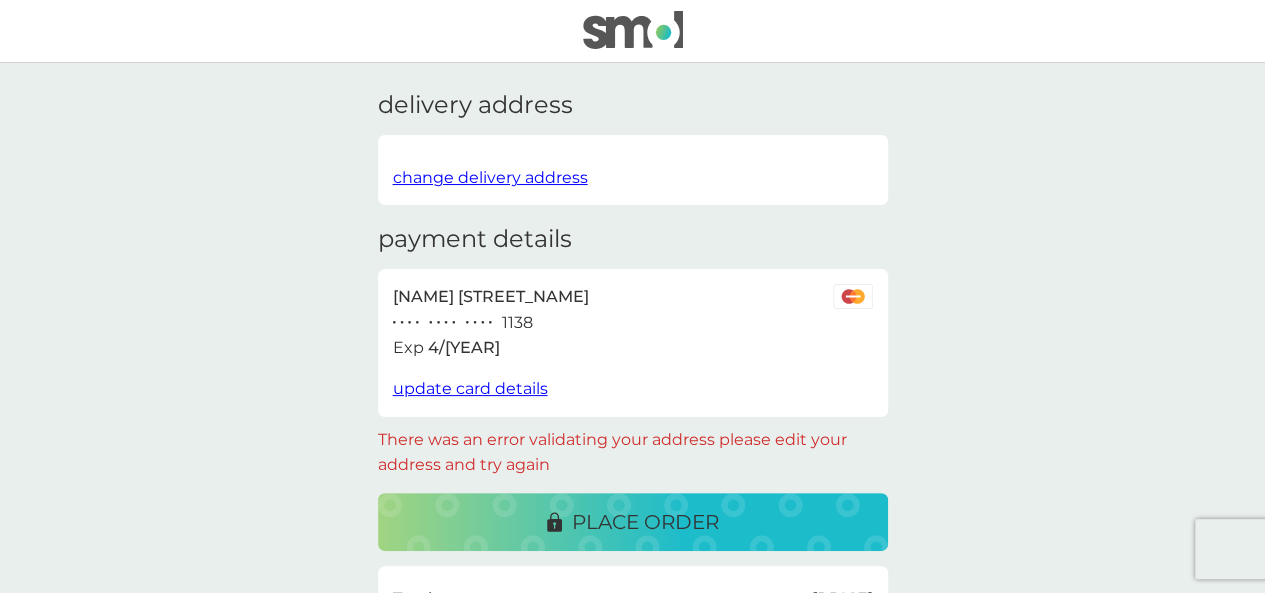click on "change delivery address" at bounding box center [490, 177] 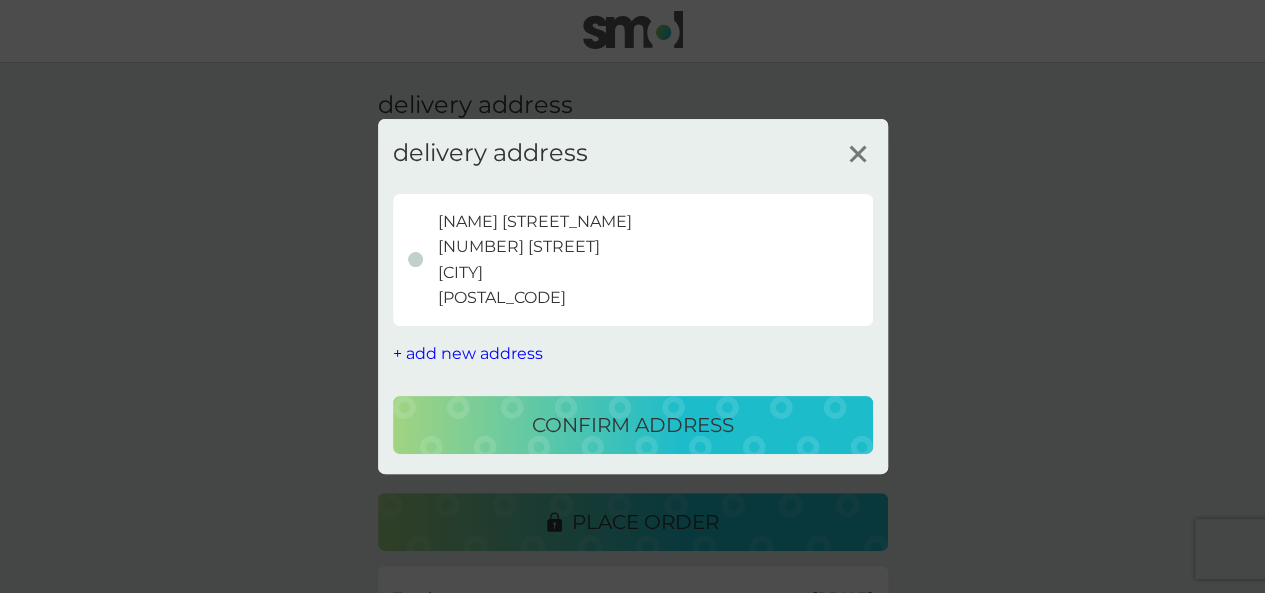 click on "confirm address" at bounding box center (633, 425) 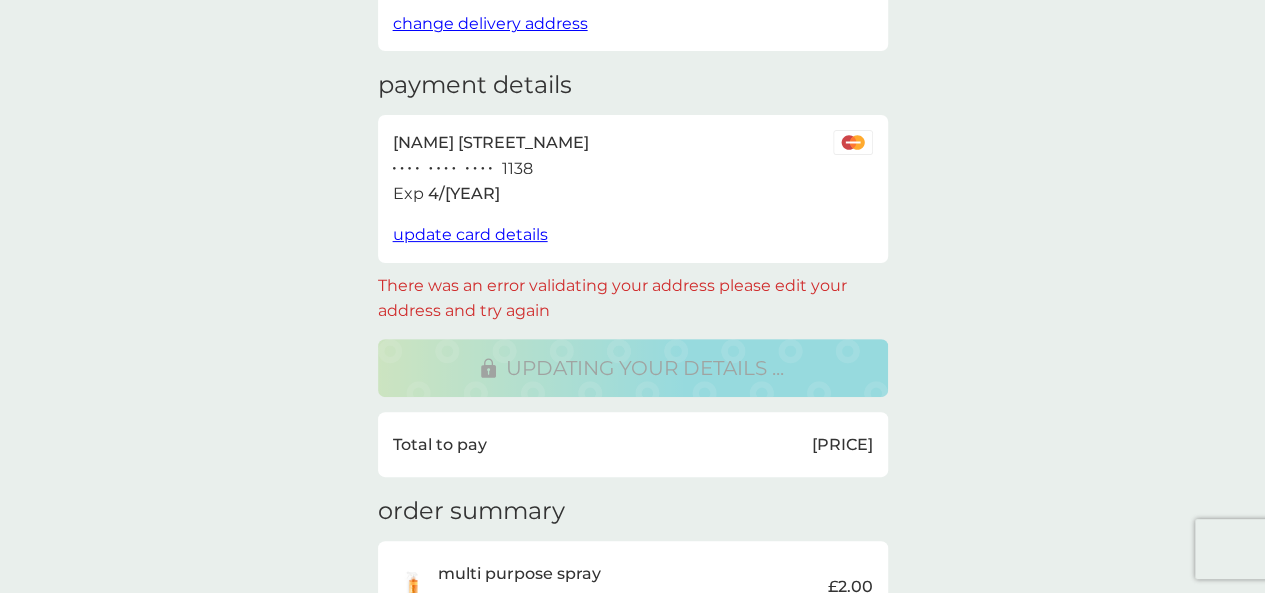 scroll, scrollTop: 153, scrollLeft: 0, axis: vertical 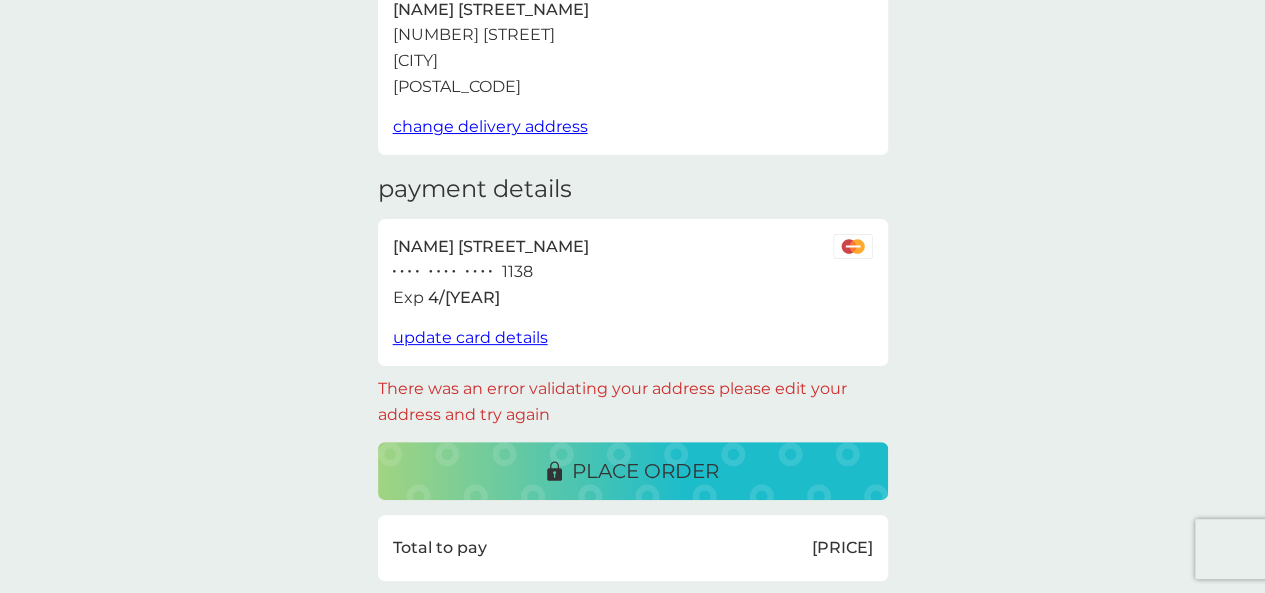 drag, startPoint x: 515, startPoint y: 242, endPoint x: 396, endPoint y: 402, distance: 199.40161 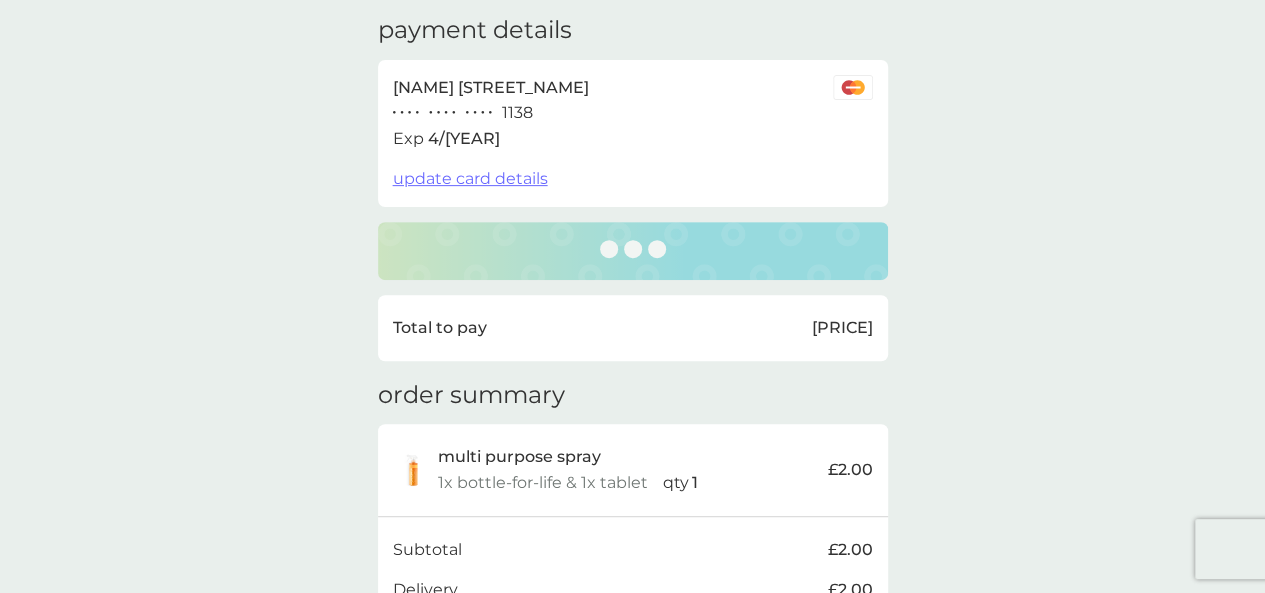 scroll, scrollTop: 313, scrollLeft: 0, axis: vertical 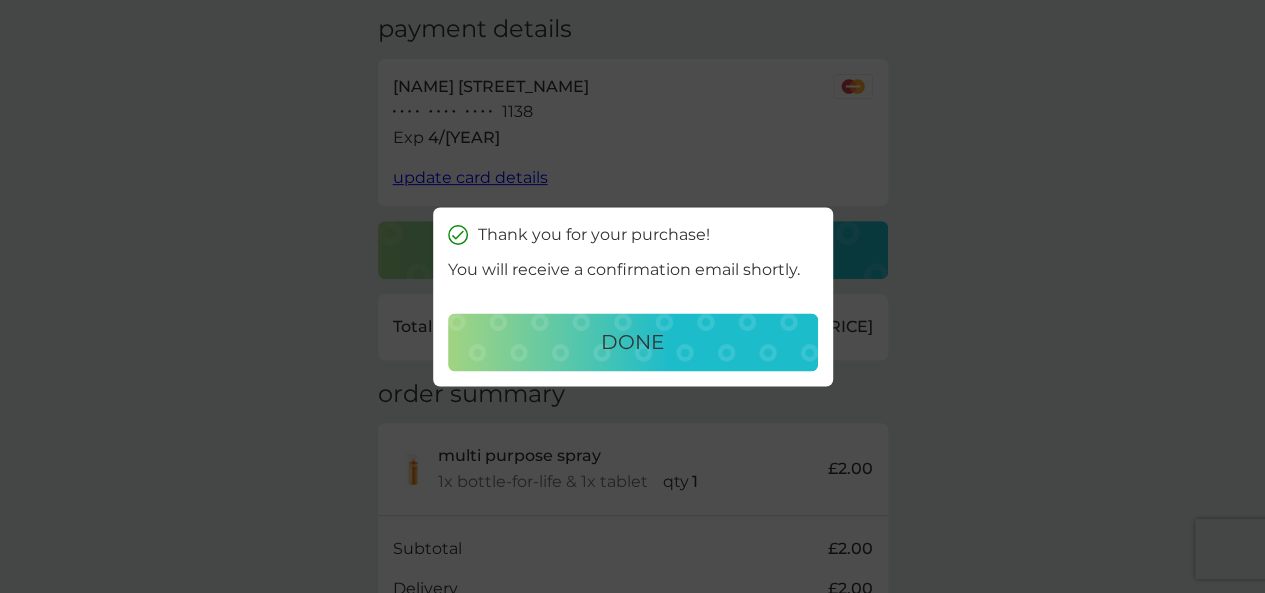 click on "done" at bounding box center (633, 342) 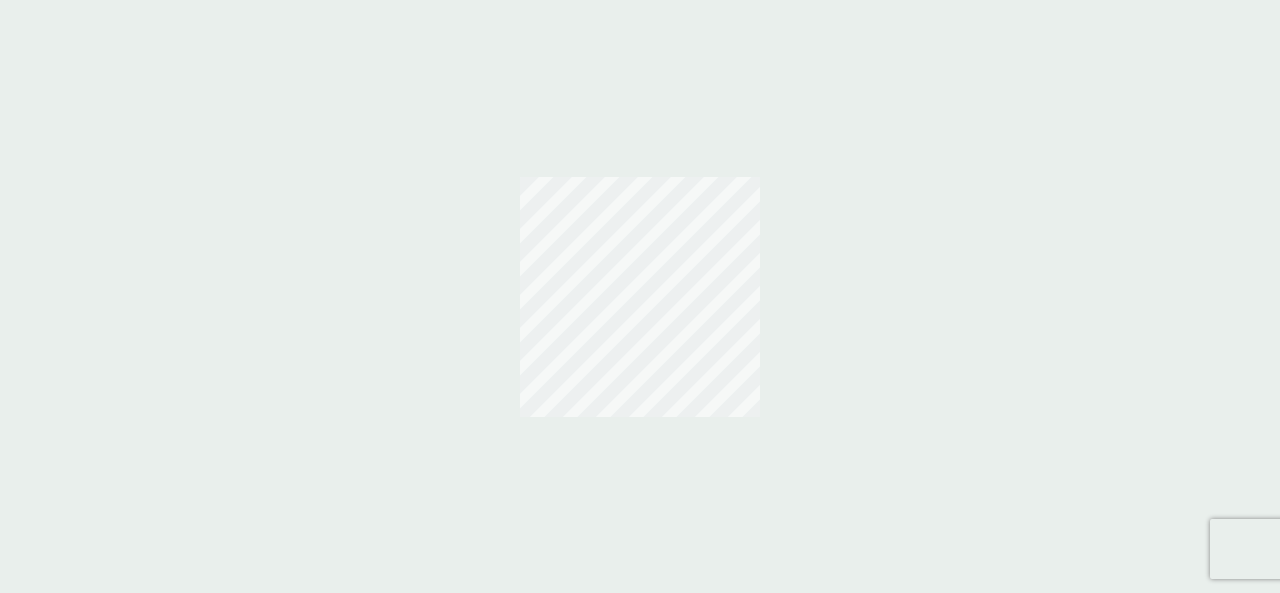 scroll, scrollTop: 0, scrollLeft: 0, axis: both 